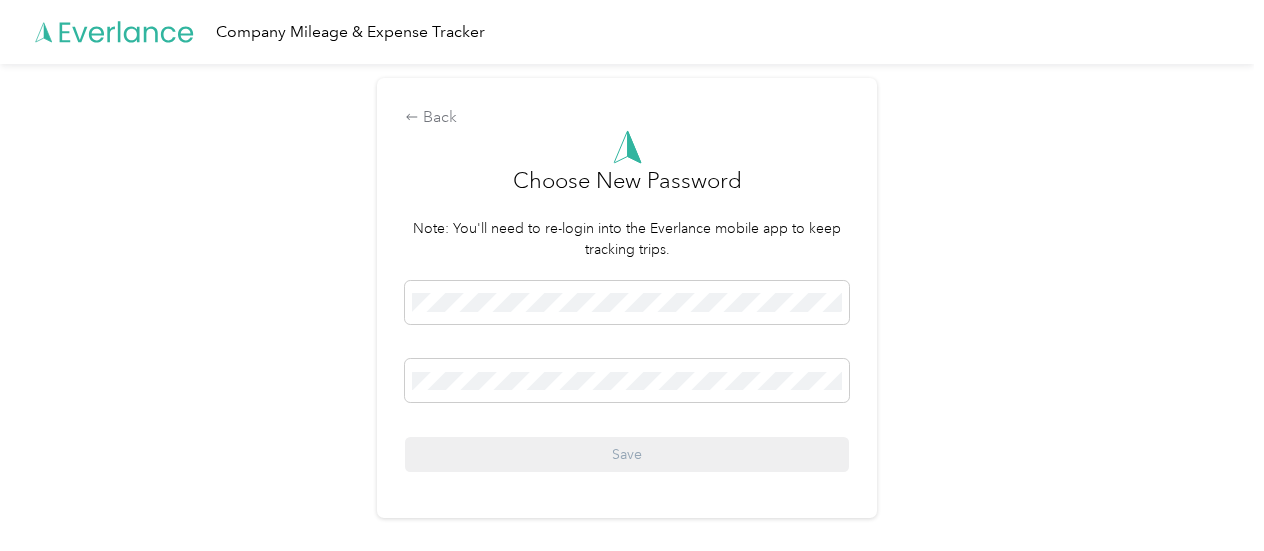 scroll, scrollTop: 0, scrollLeft: 0, axis: both 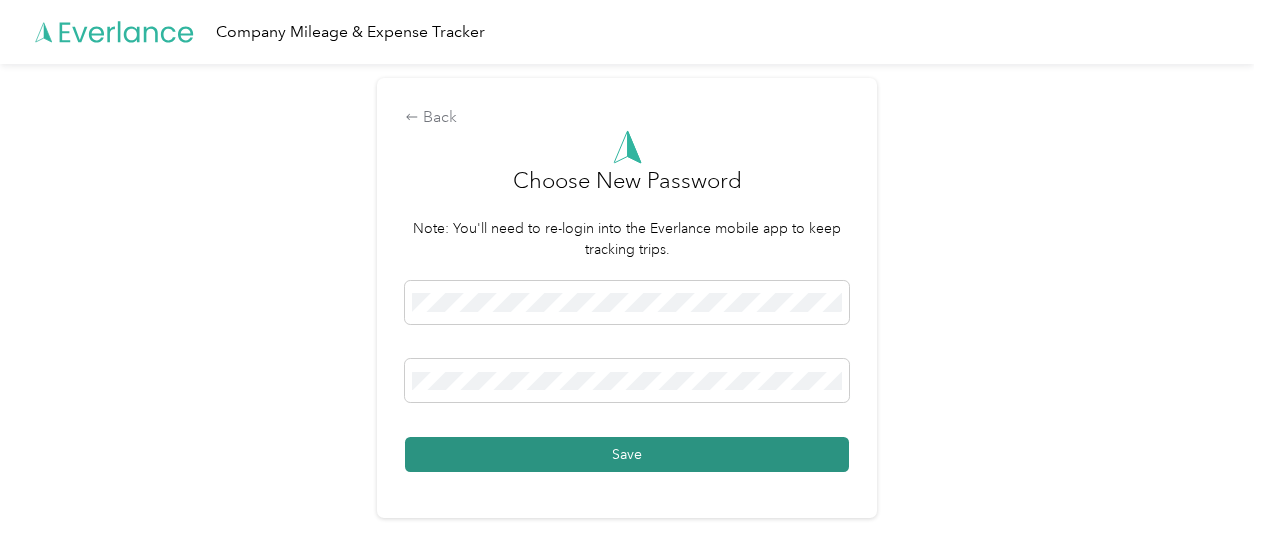 click on "Save" at bounding box center [627, 454] 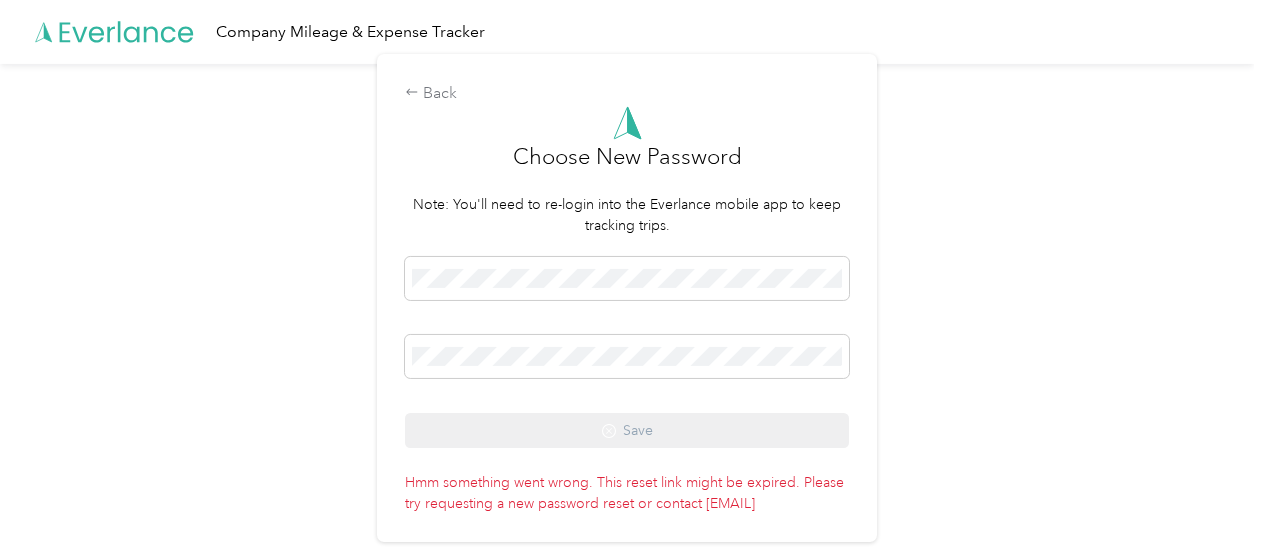 scroll, scrollTop: 0, scrollLeft: 0, axis: both 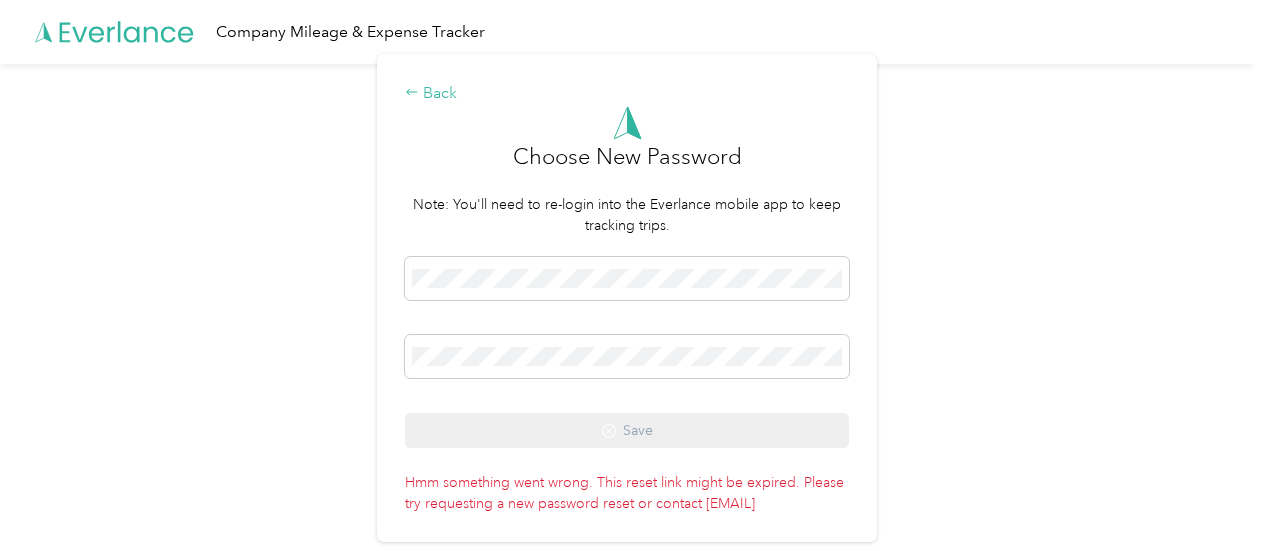 click on "Back" at bounding box center (627, 94) 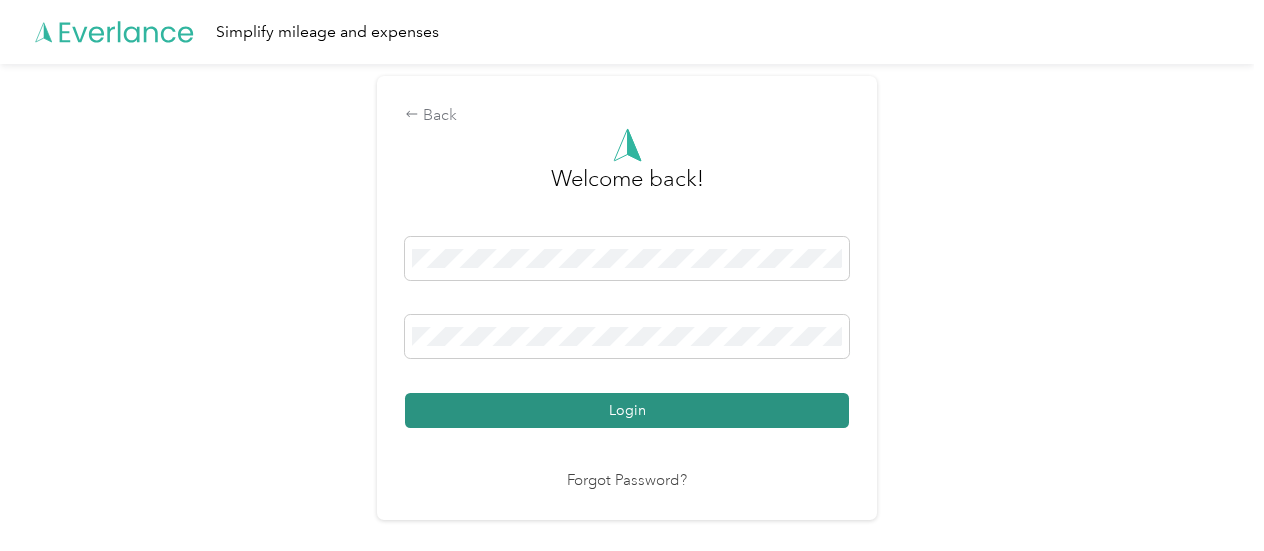 click on "Login" at bounding box center [627, 410] 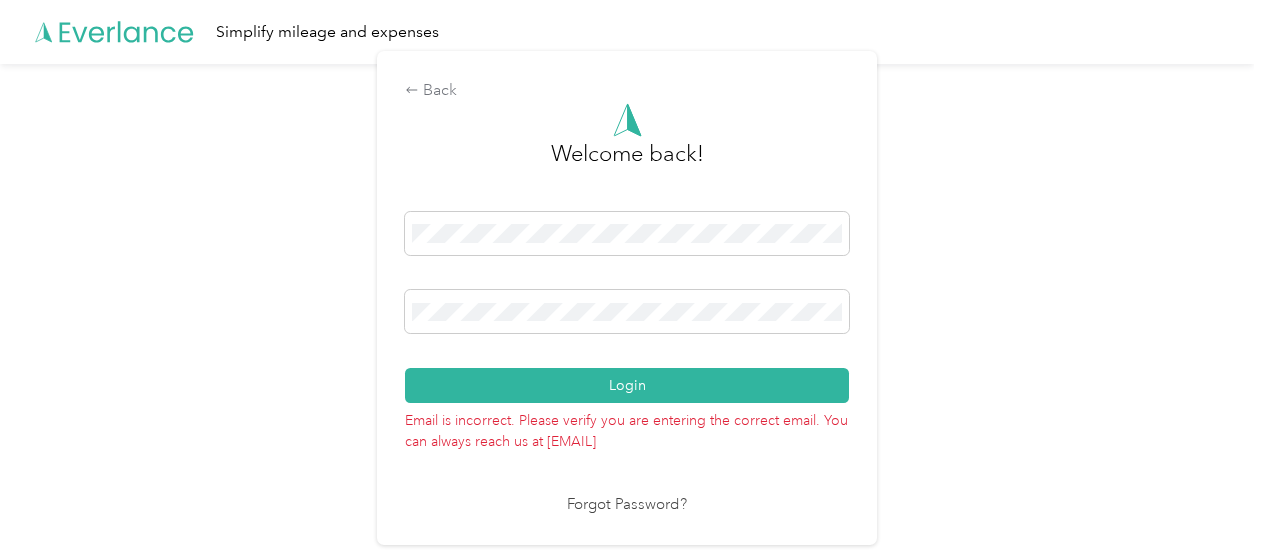 click on "Back Welcome back! Login Email is incorrect. Please verify you are entering the correct email. You can always reach us at [EMAIL] Forgot Password?" at bounding box center [627, 306] 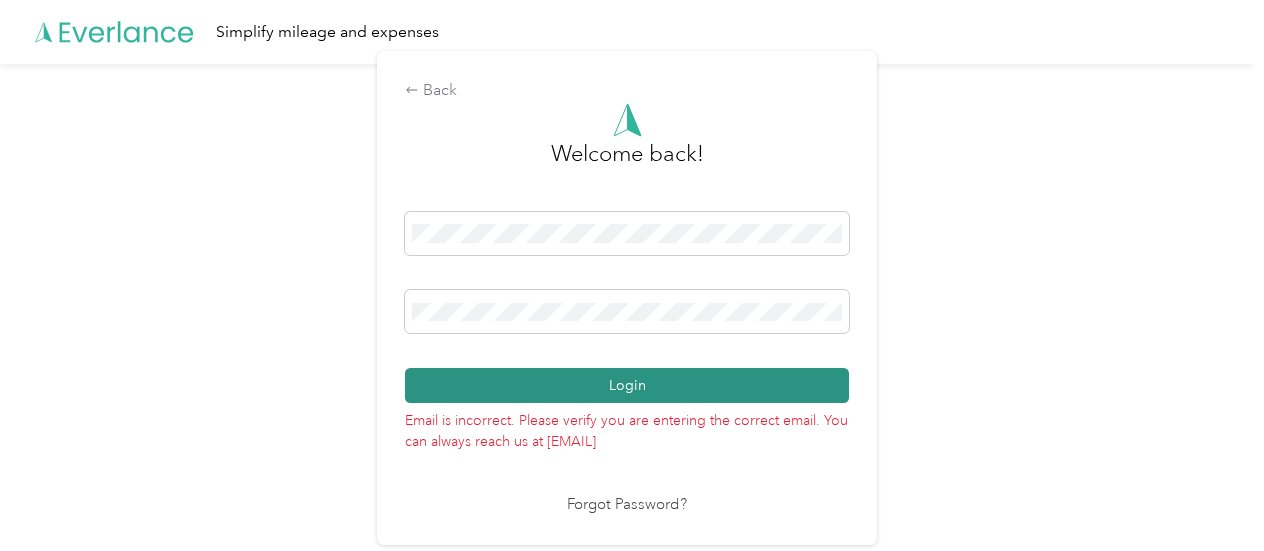 click on "Login" at bounding box center [627, 385] 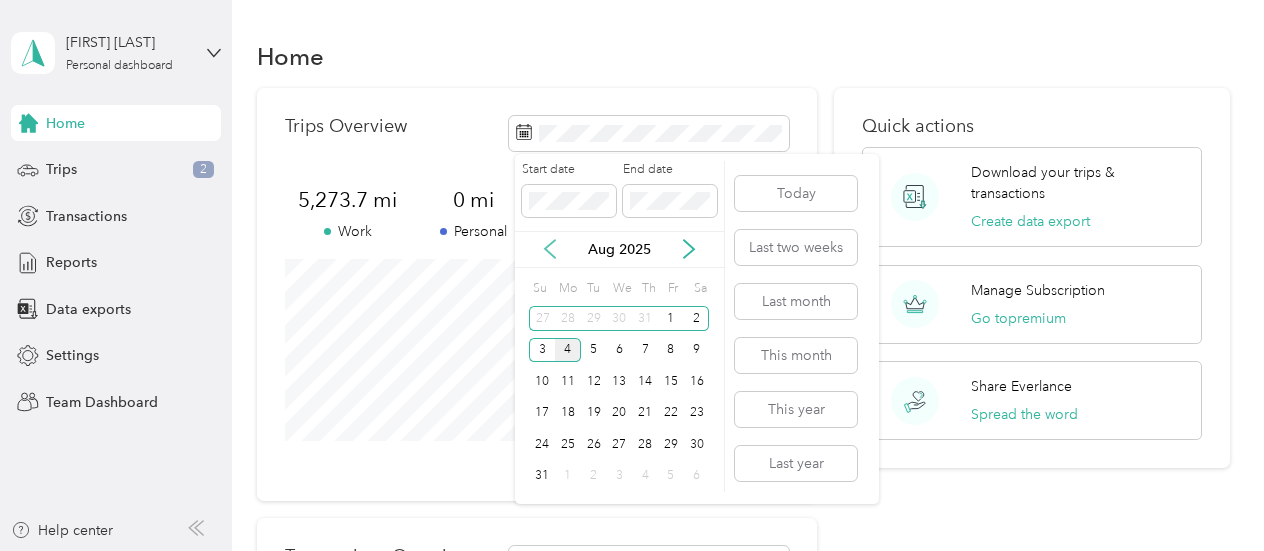 click 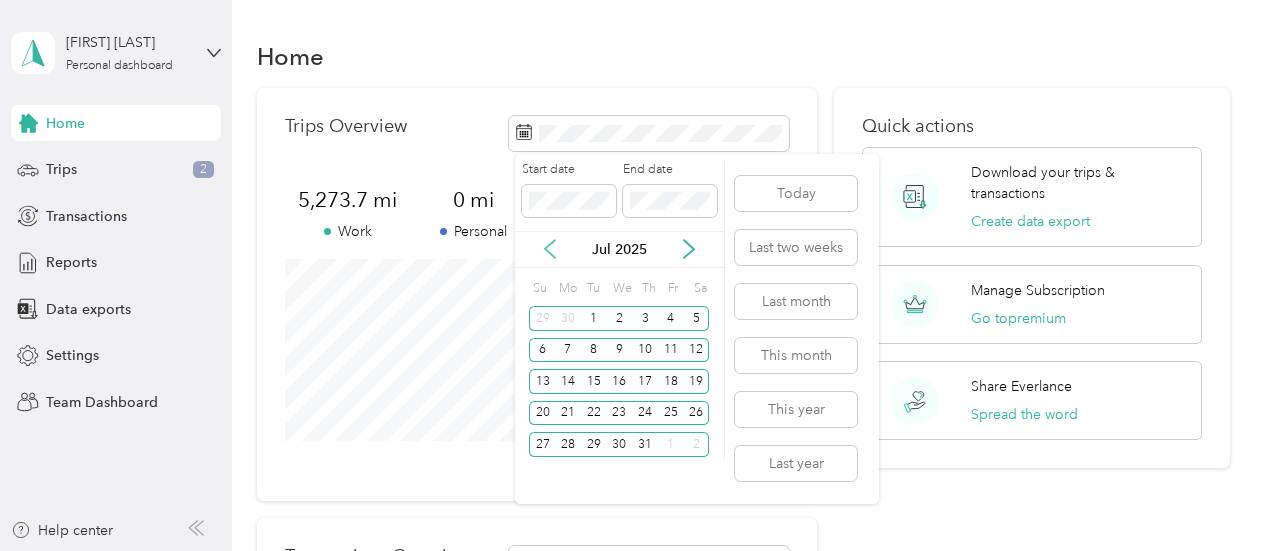 click 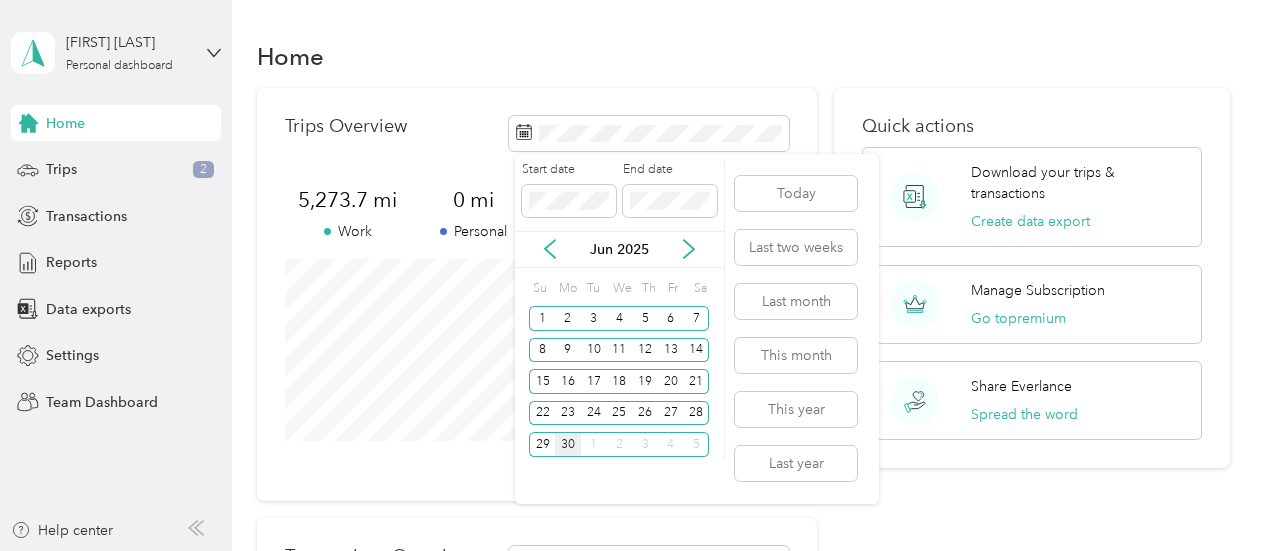 click on "30" at bounding box center [568, 444] 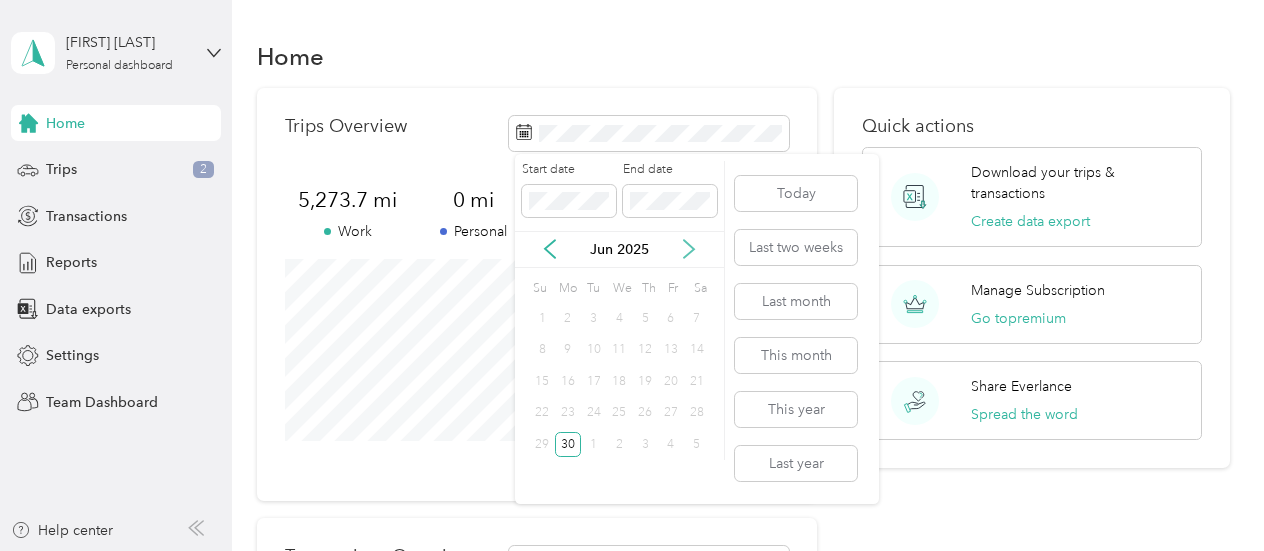 click 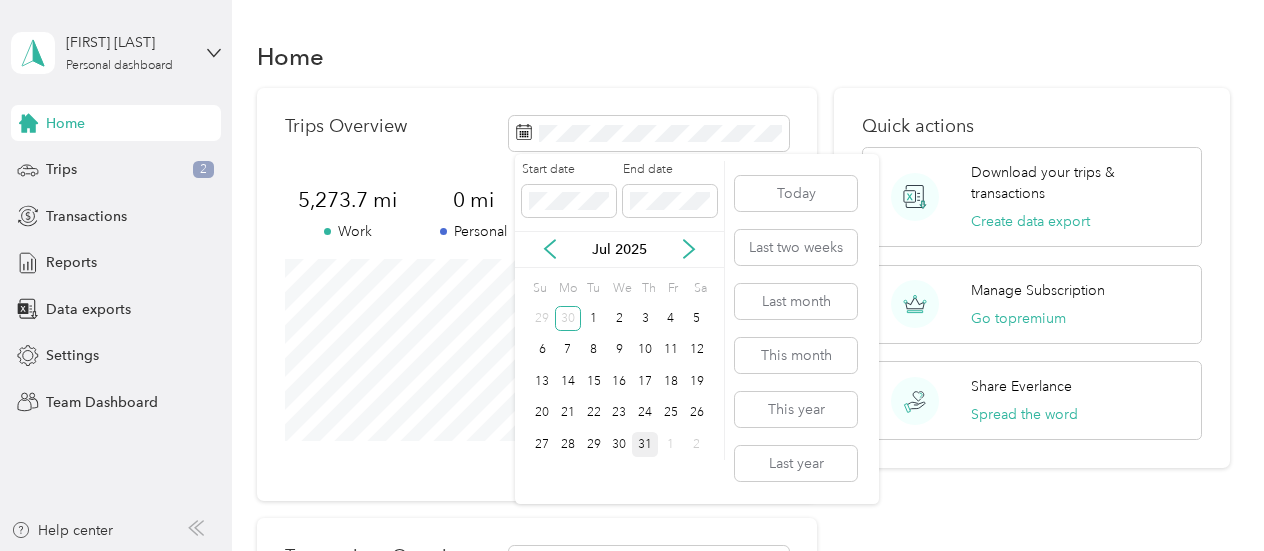 click on "31" at bounding box center (645, 444) 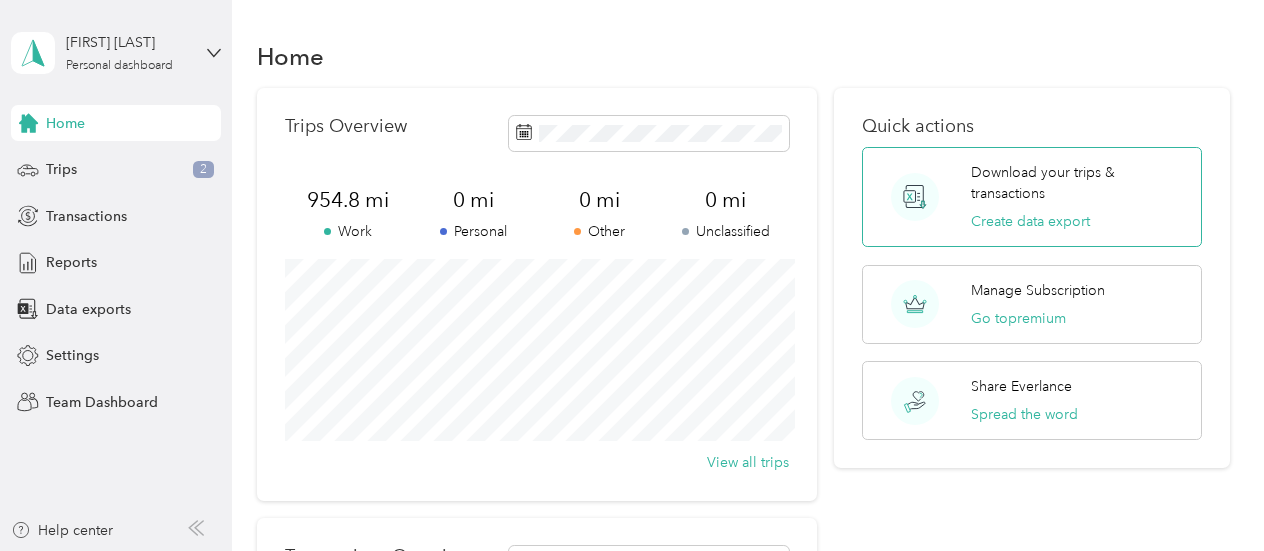click on "Download your trips & transactions" at bounding box center (1079, 183) 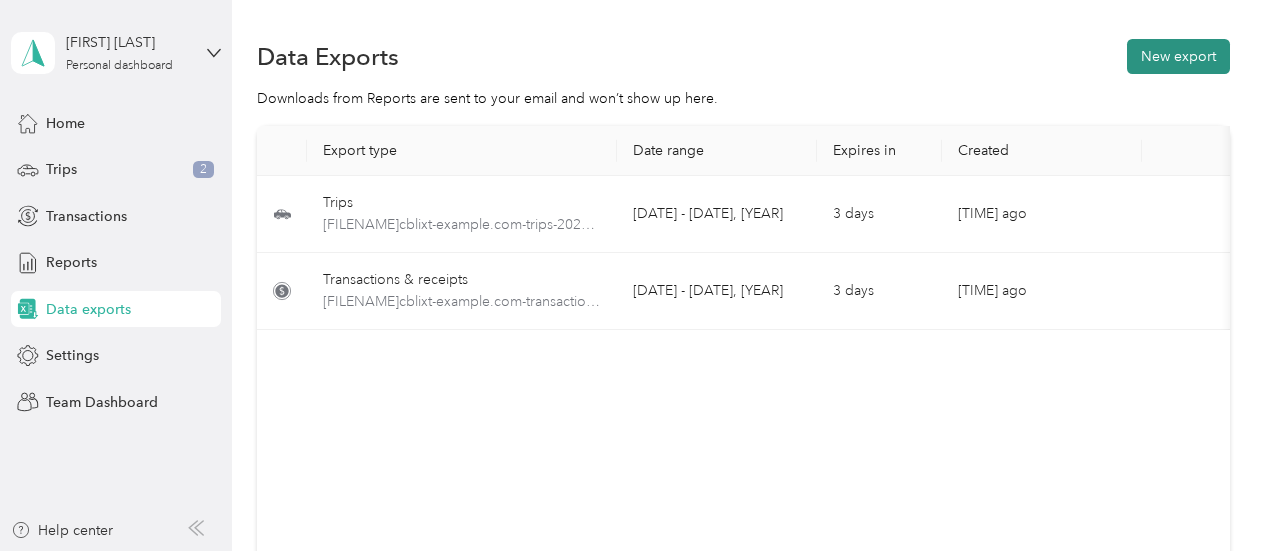 click on "New export" at bounding box center [1178, 56] 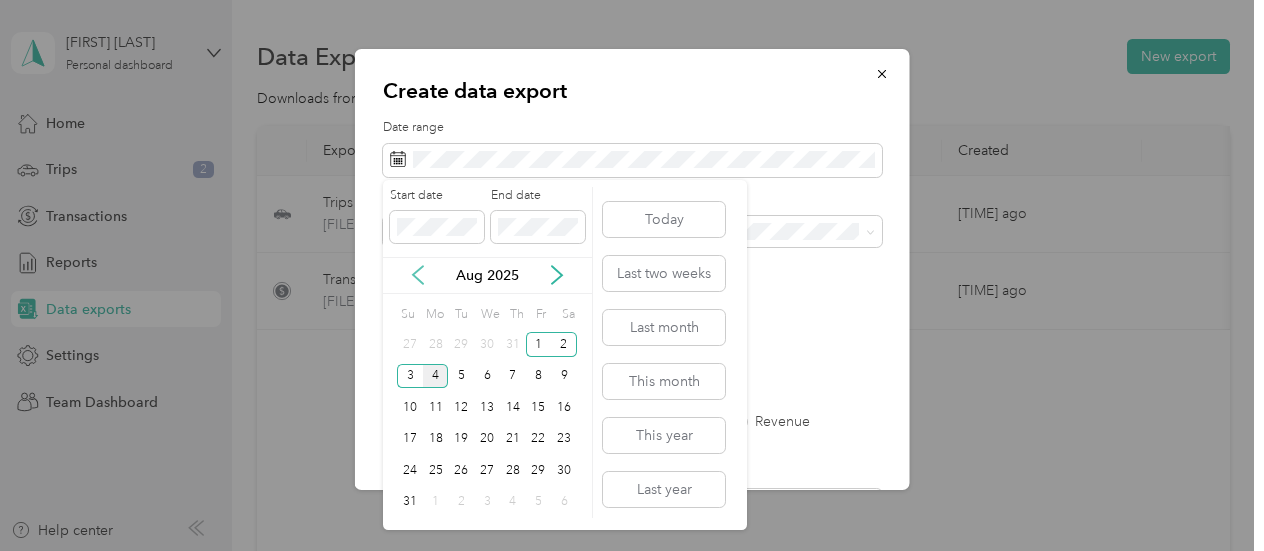 click 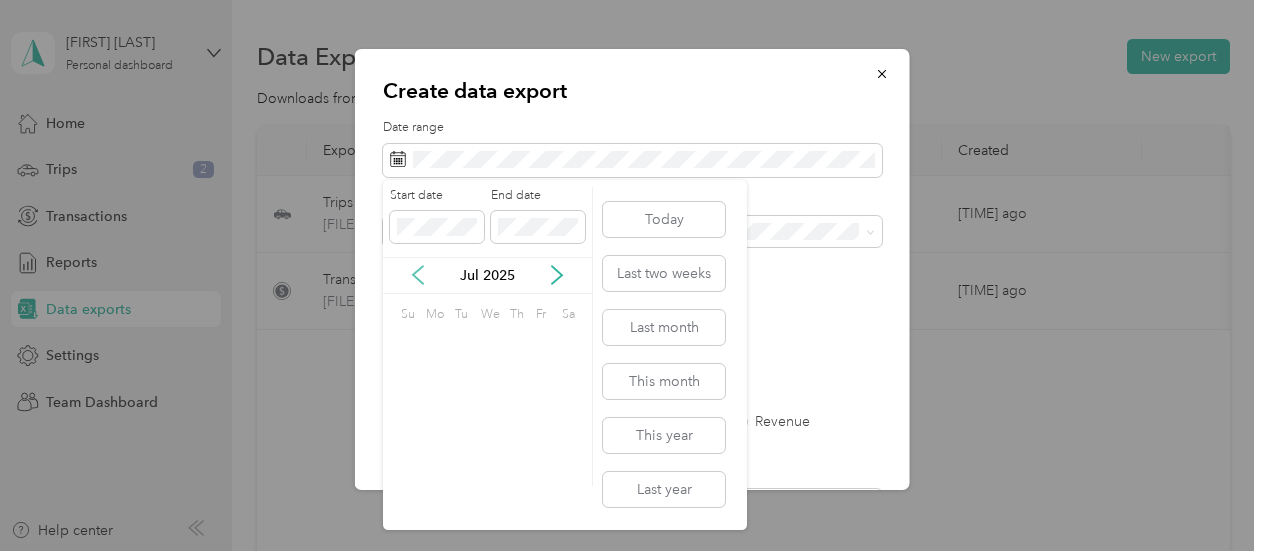 click 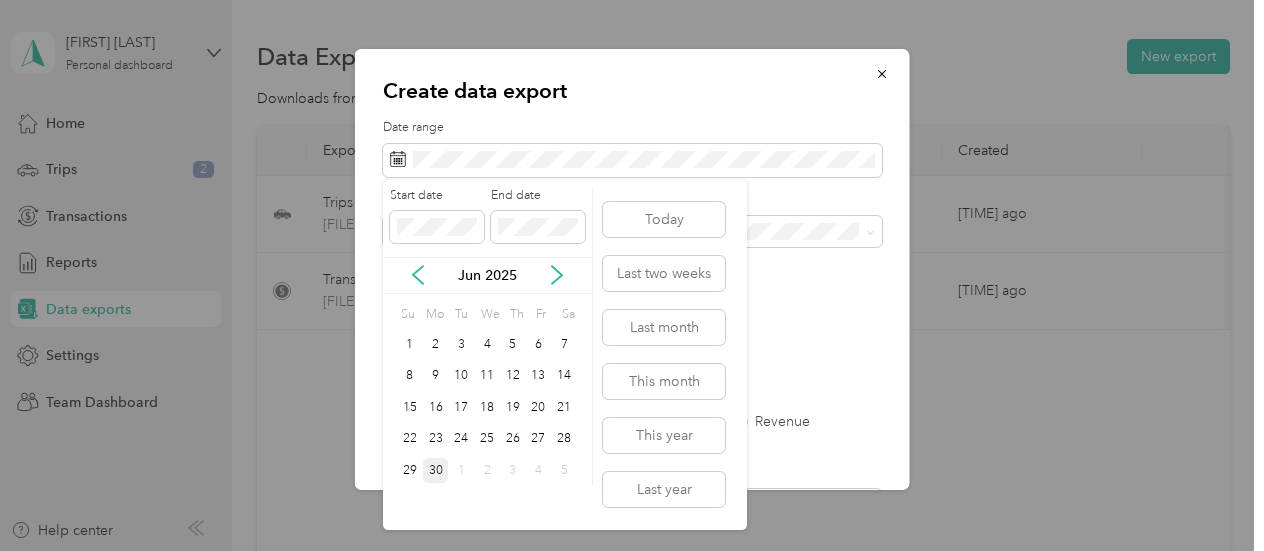 click on "30" at bounding box center (436, 470) 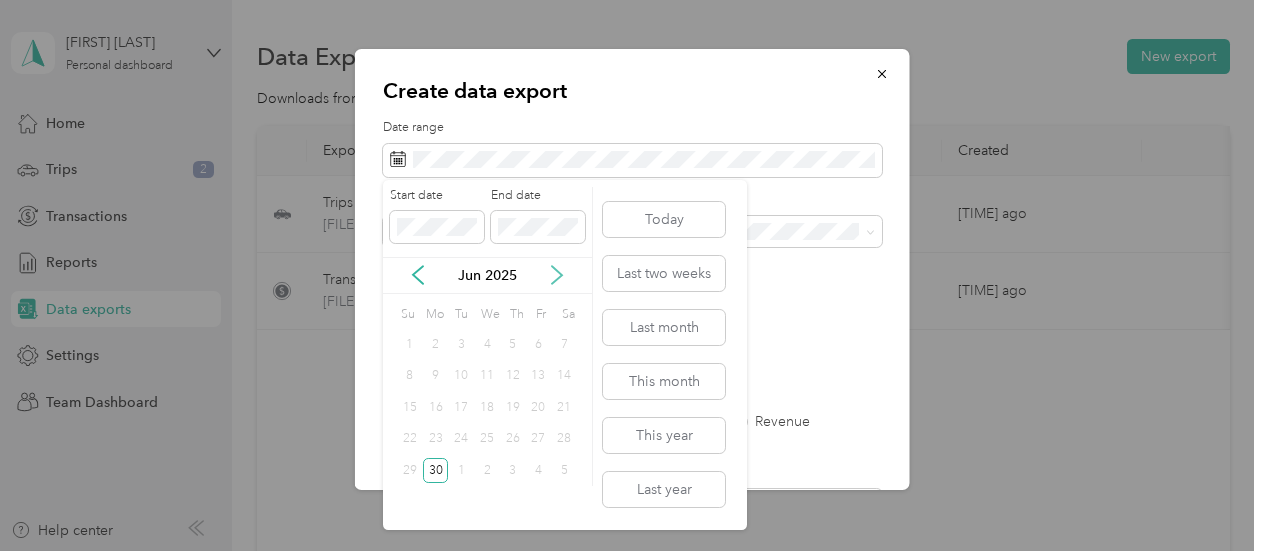 click 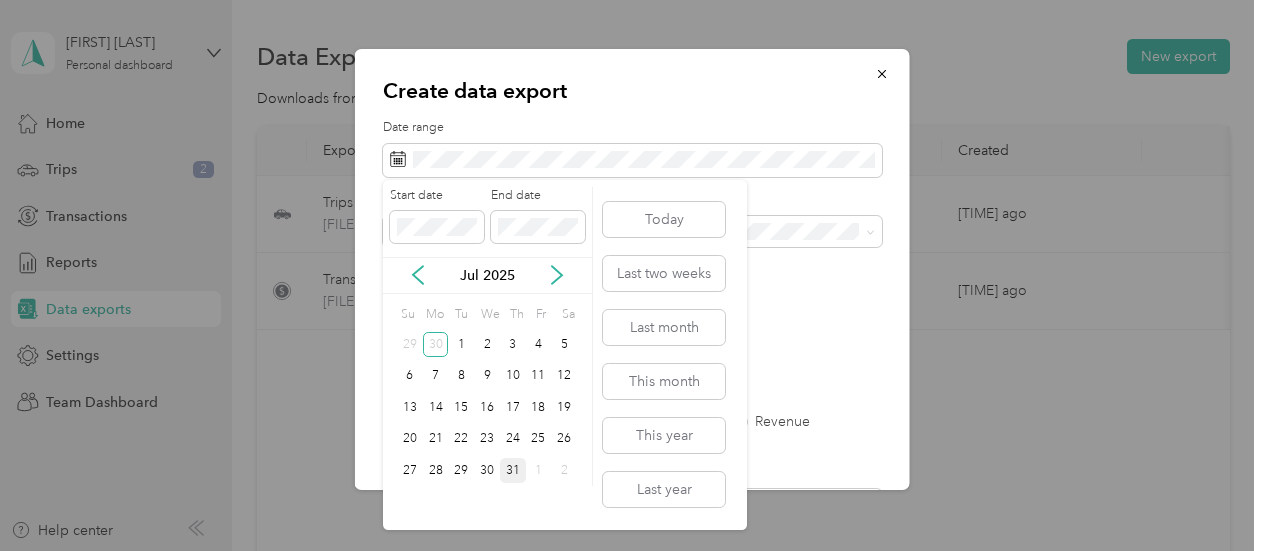 click on "31" at bounding box center (513, 470) 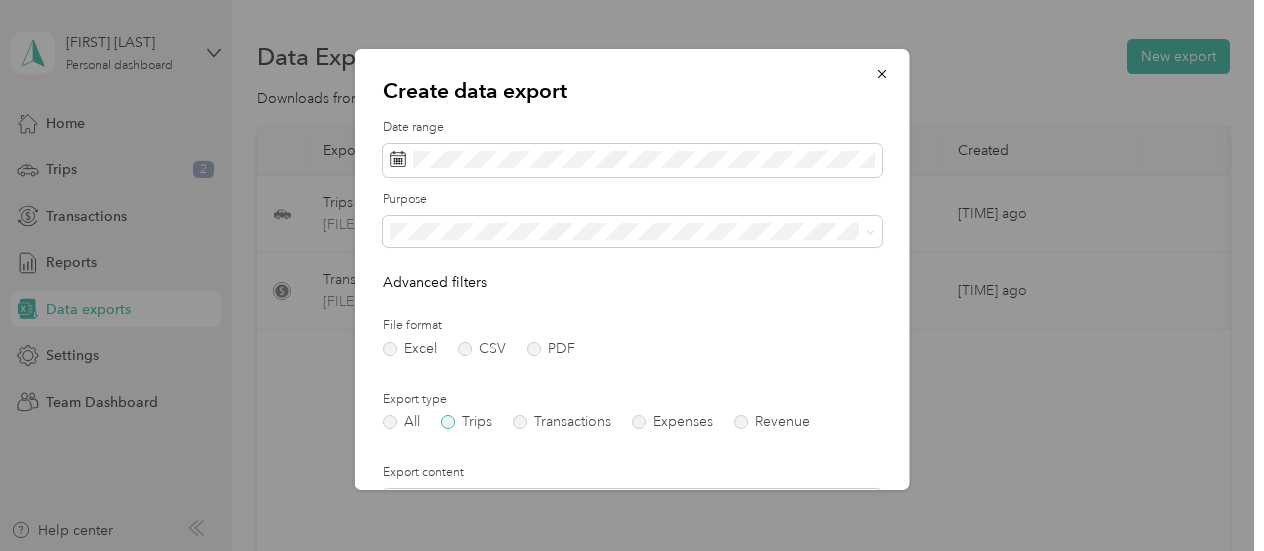 click on "Trips" at bounding box center [466, 422] 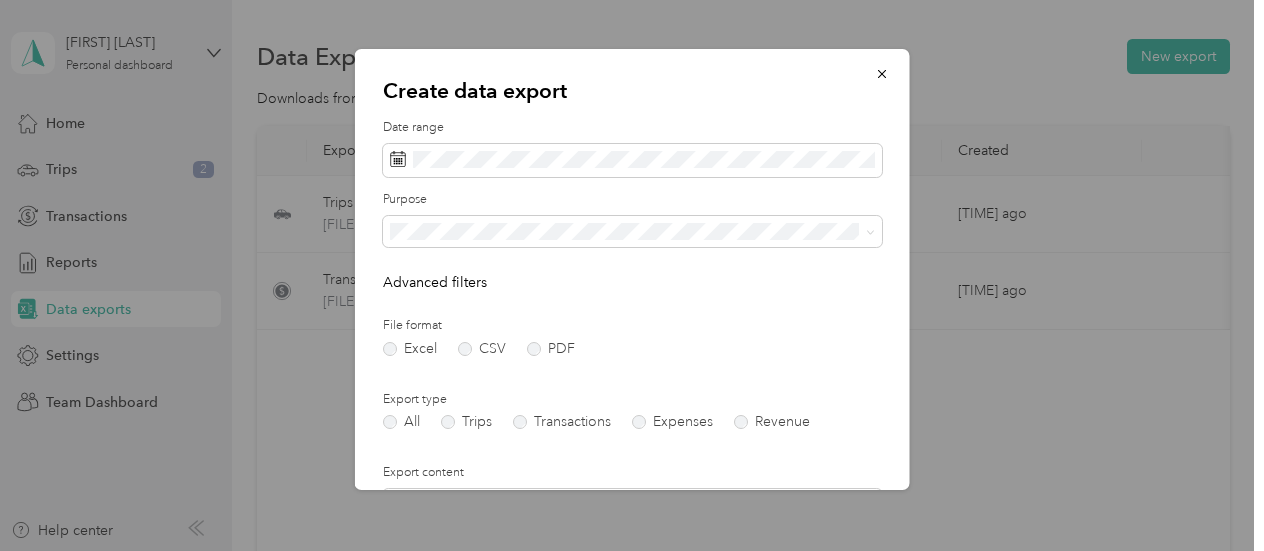 click on "Export type   All Trips Transactions Expenses Revenue" at bounding box center (632, 410) 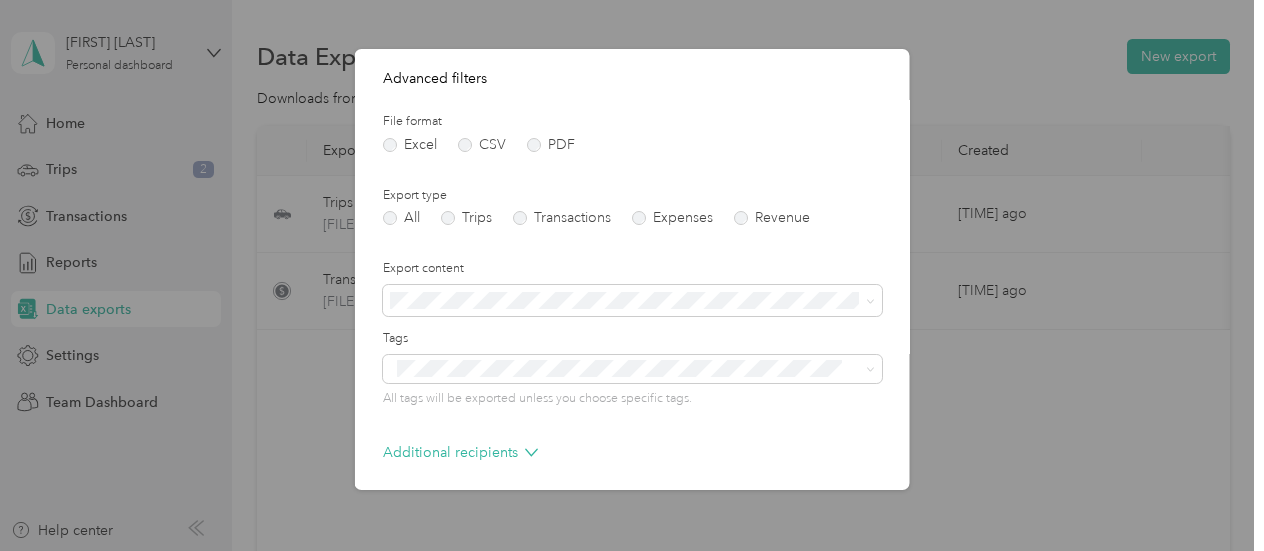 scroll, scrollTop: 286, scrollLeft: 0, axis: vertical 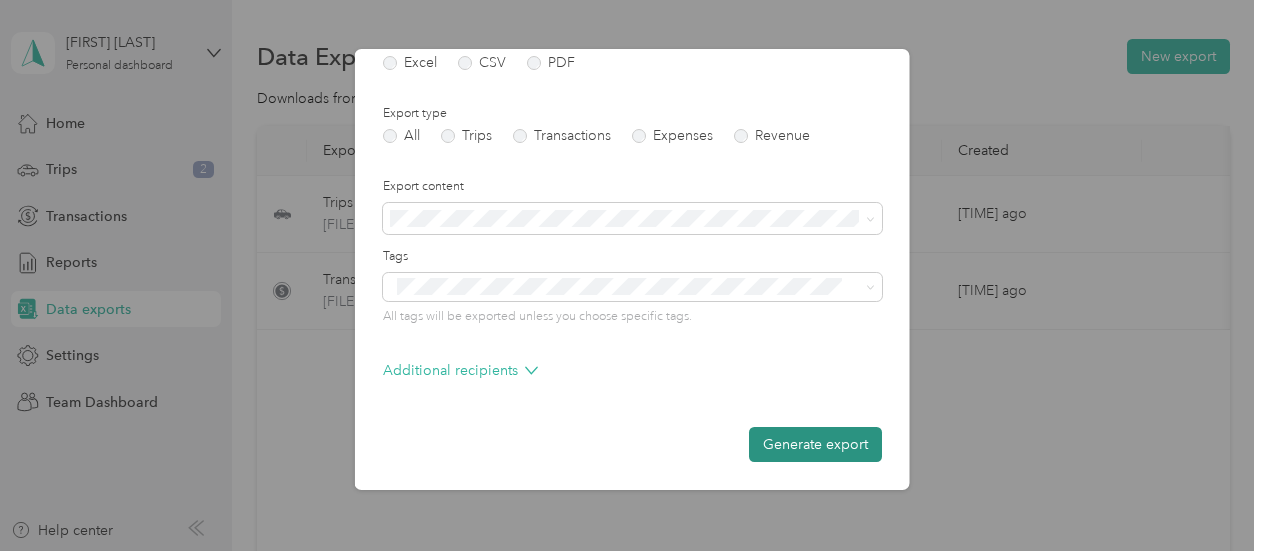 click on "Generate export" at bounding box center (815, 444) 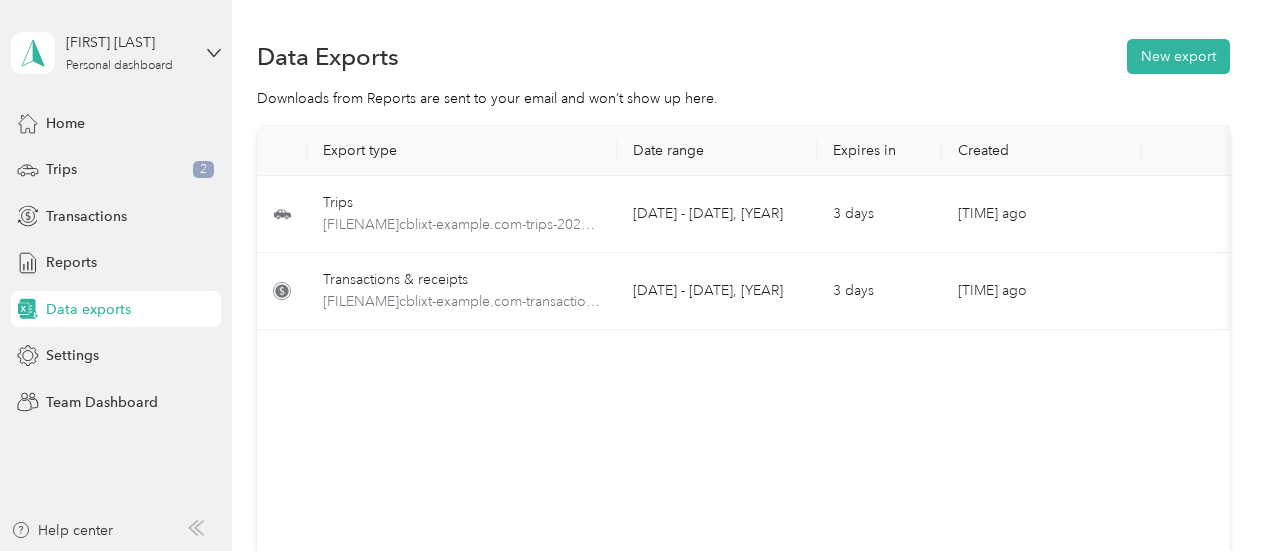 scroll, scrollTop: 286, scrollLeft: 0, axis: vertical 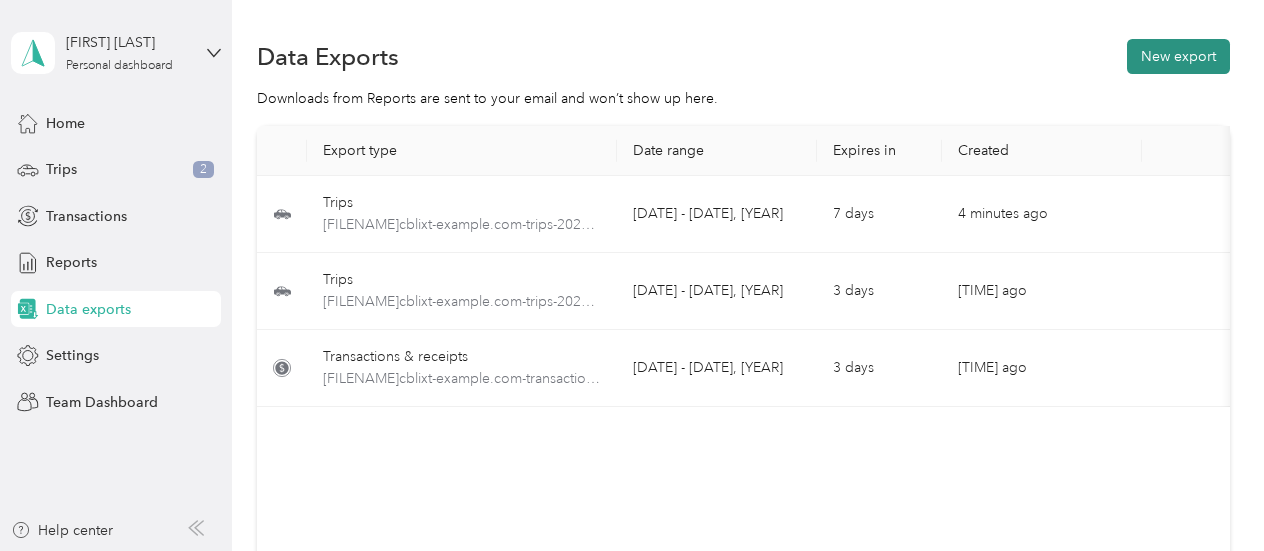 click on "New export" at bounding box center (1178, 56) 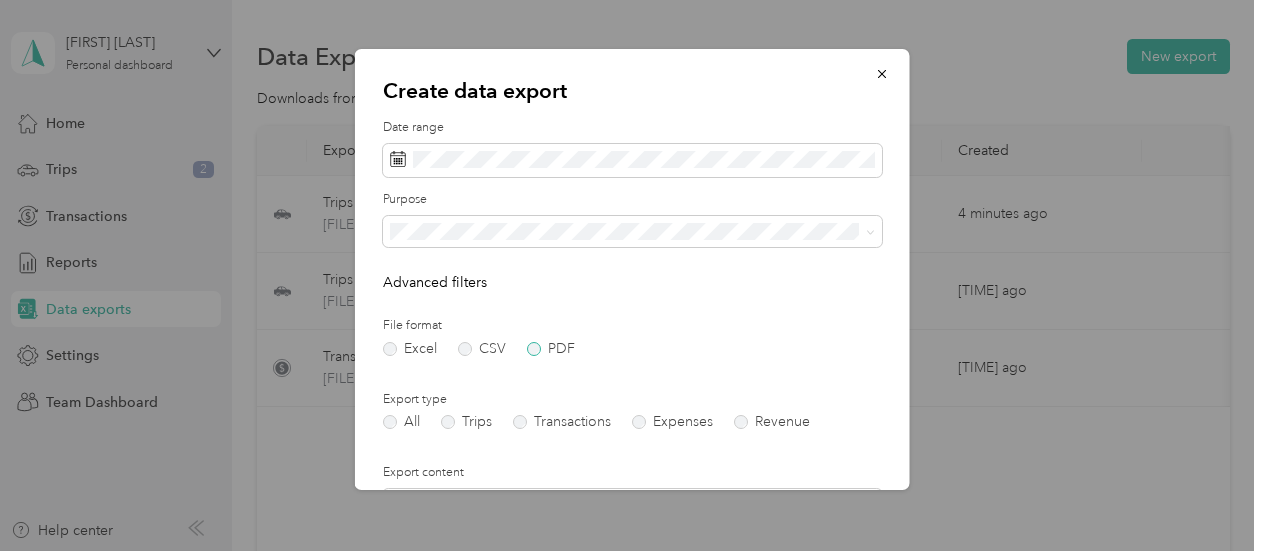 click on "PDF" at bounding box center [551, 349] 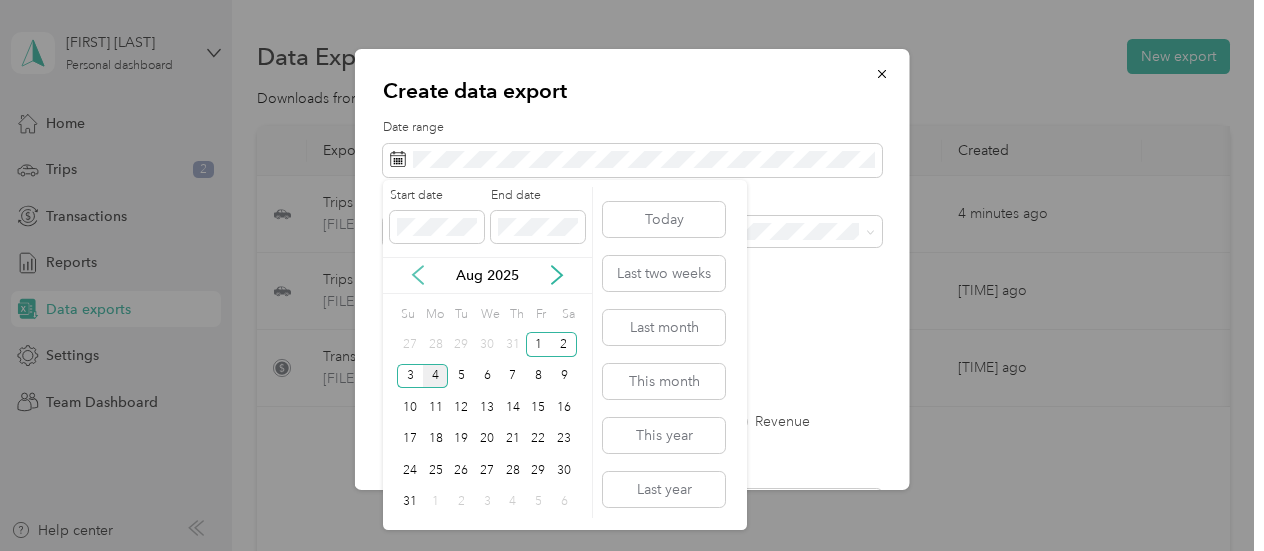 click 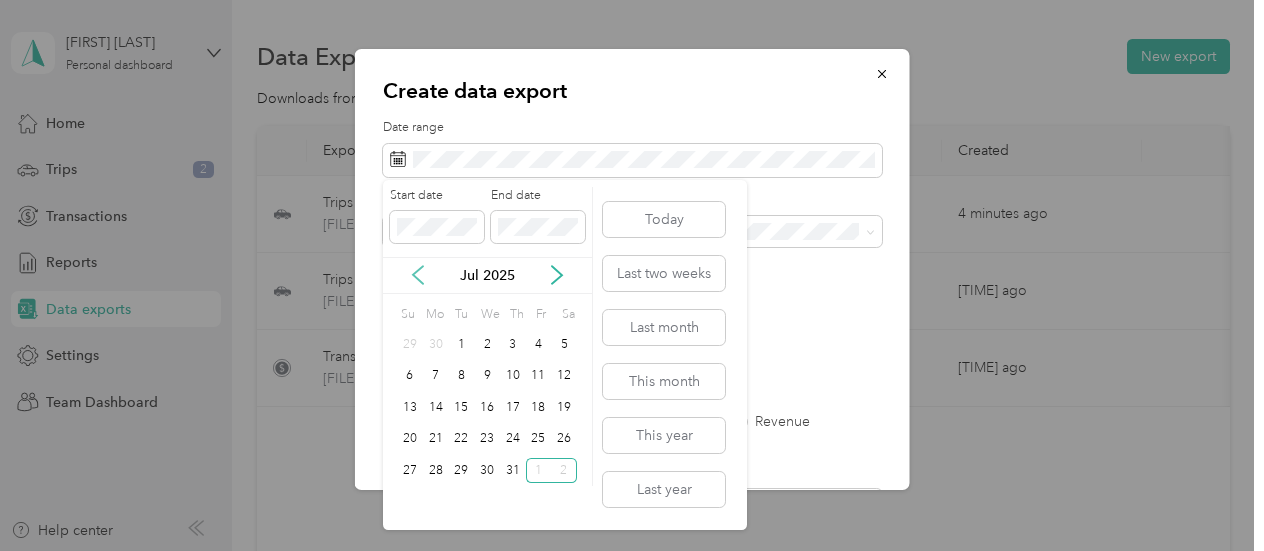 click 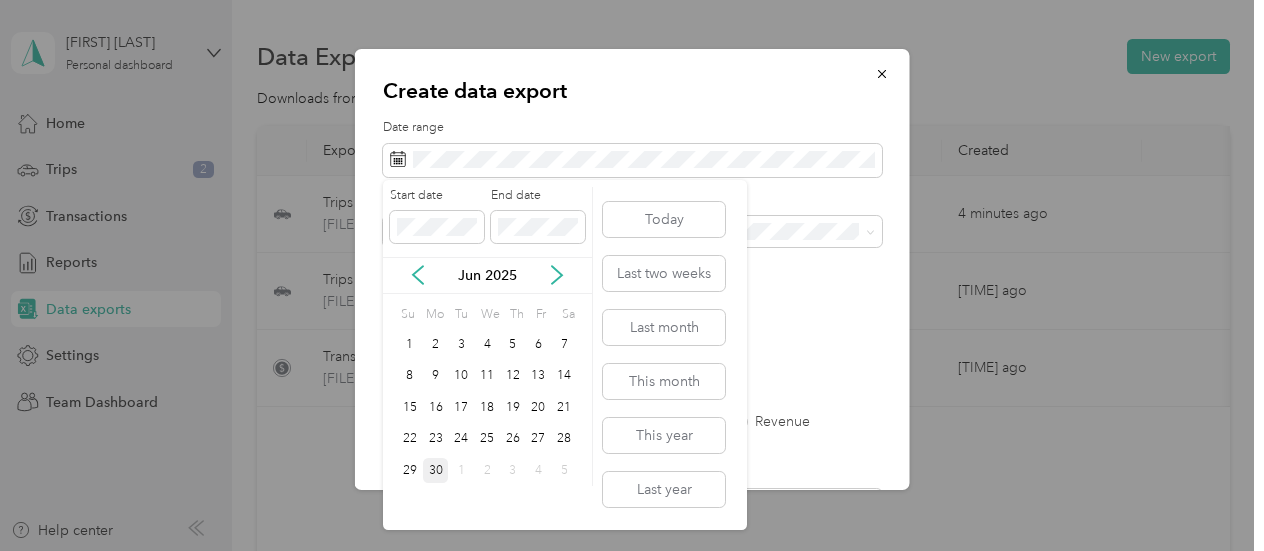 click on "30" at bounding box center [436, 470] 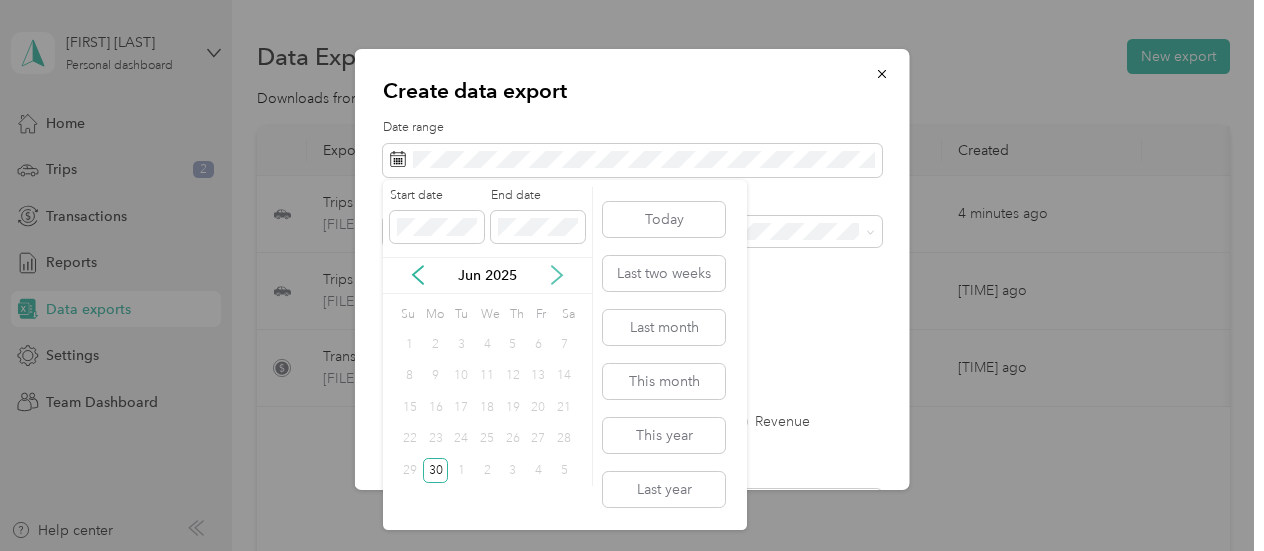 click 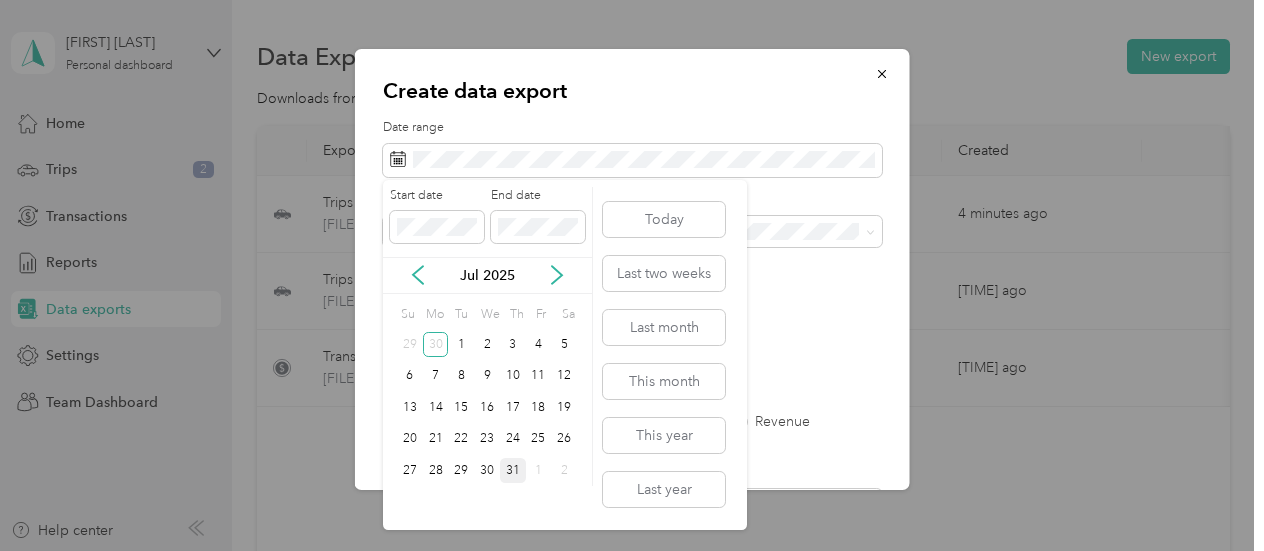 click on "31" at bounding box center (513, 470) 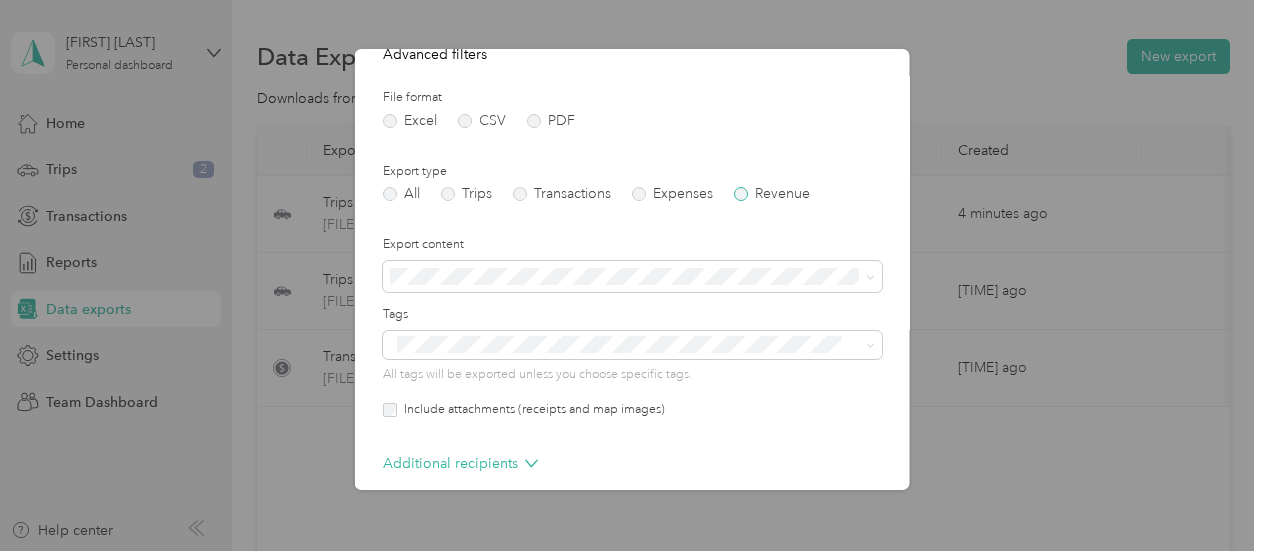 scroll, scrollTop: 300, scrollLeft: 0, axis: vertical 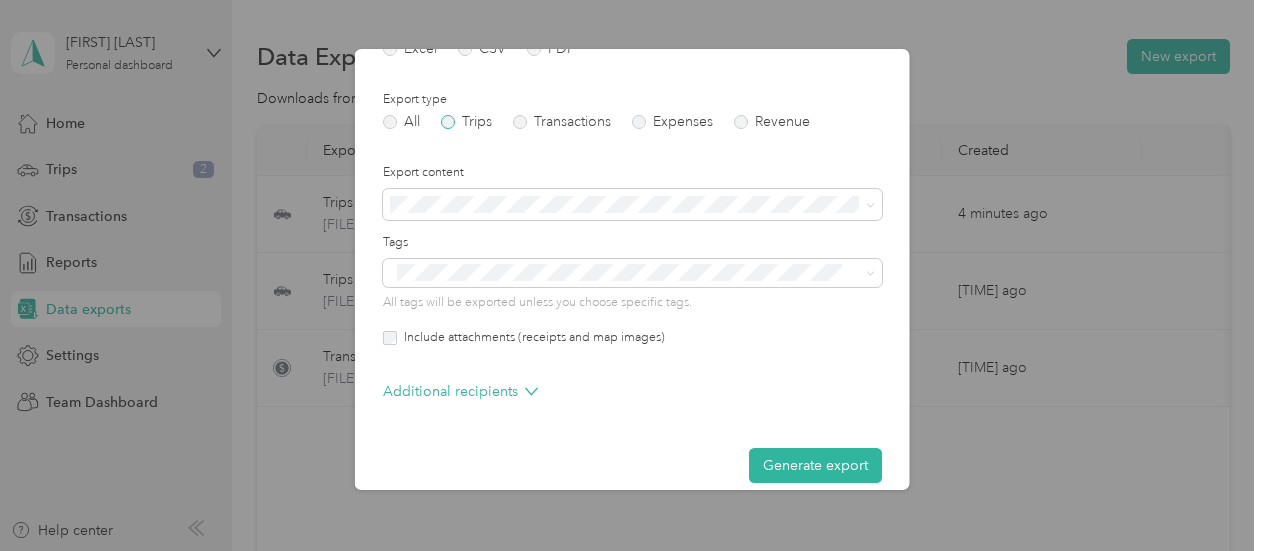 click on "Trips" at bounding box center [466, 122] 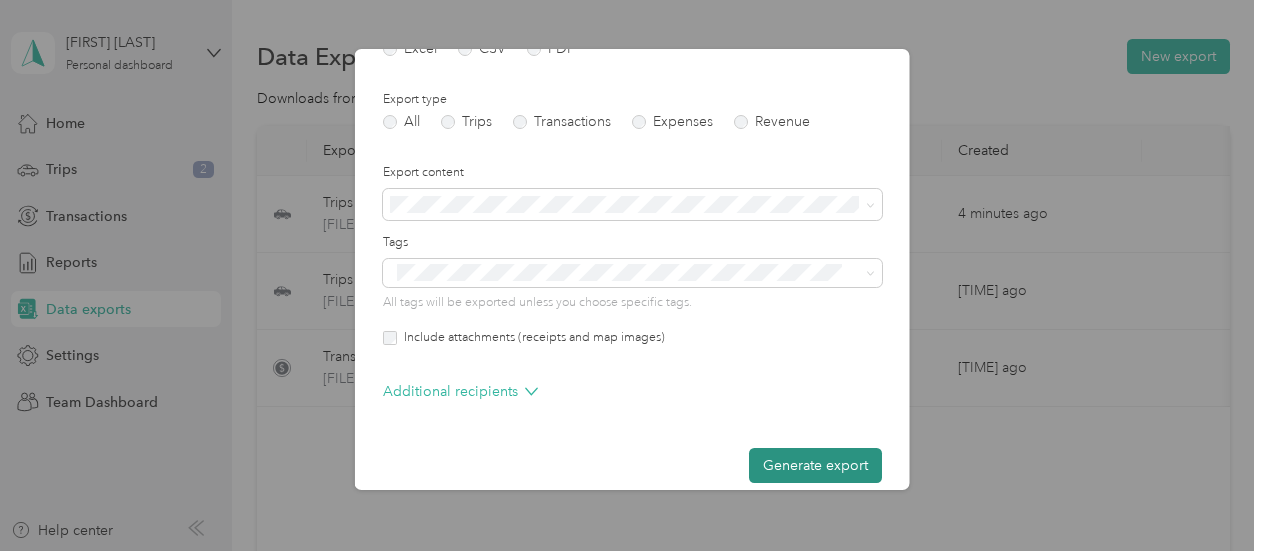 click on "Generate export" at bounding box center (815, 465) 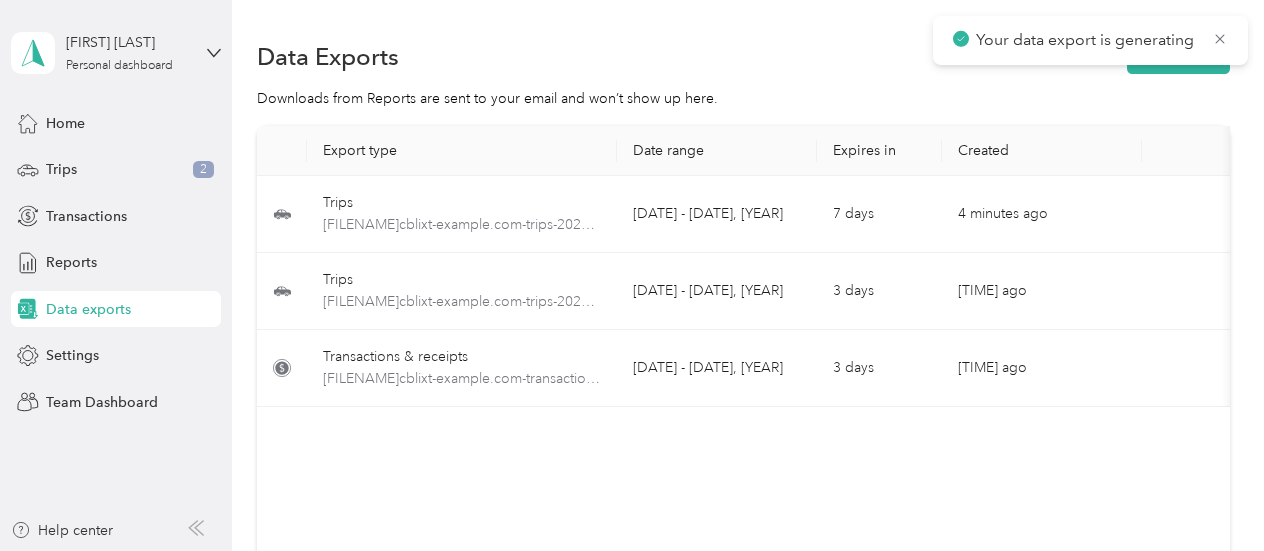 scroll, scrollTop: 300, scrollLeft: 0, axis: vertical 